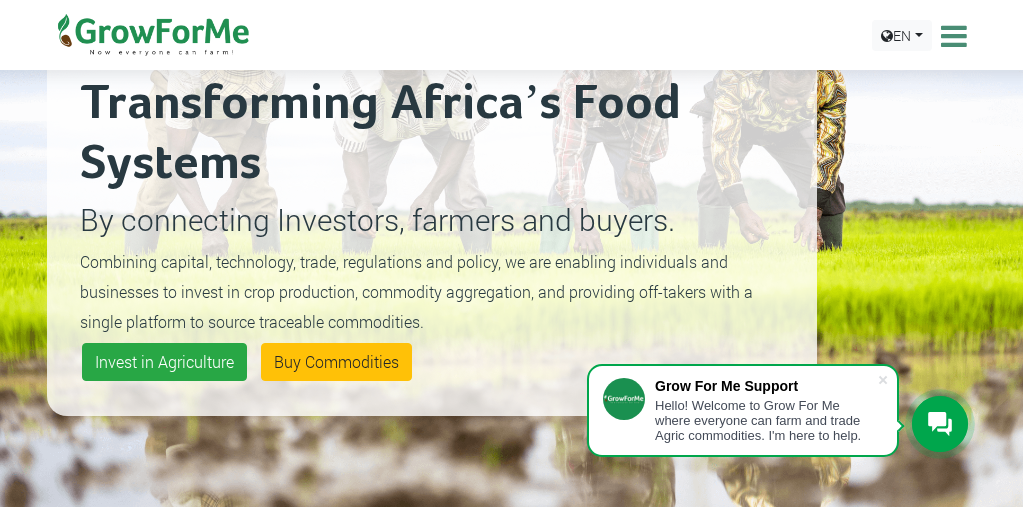 scroll, scrollTop: 125, scrollLeft: 0, axis: vertical 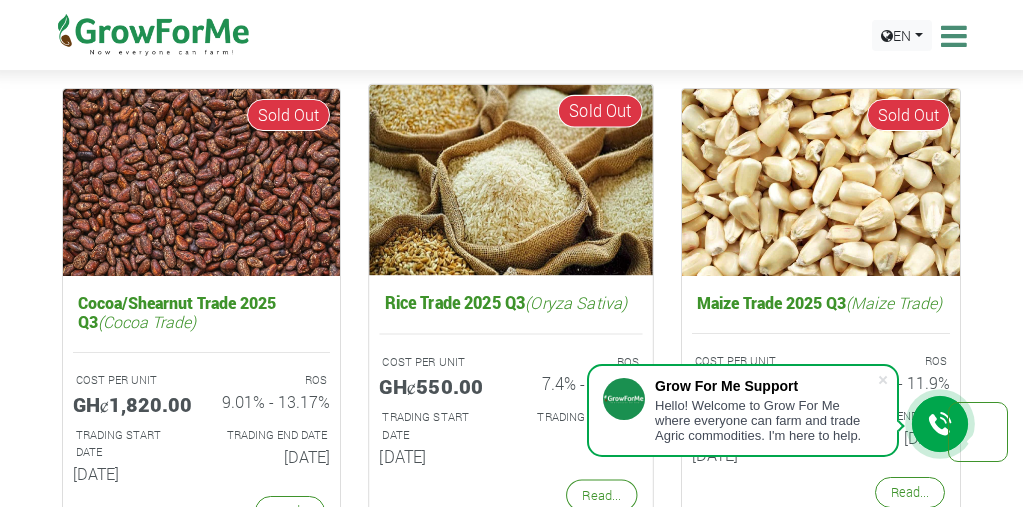 click at bounding box center [512, 180] 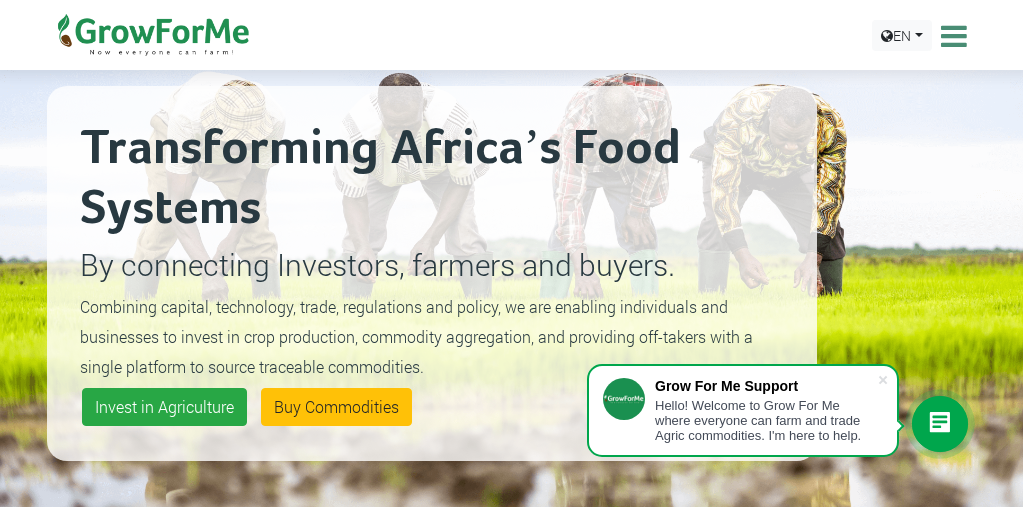 scroll, scrollTop: 0, scrollLeft: 0, axis: both 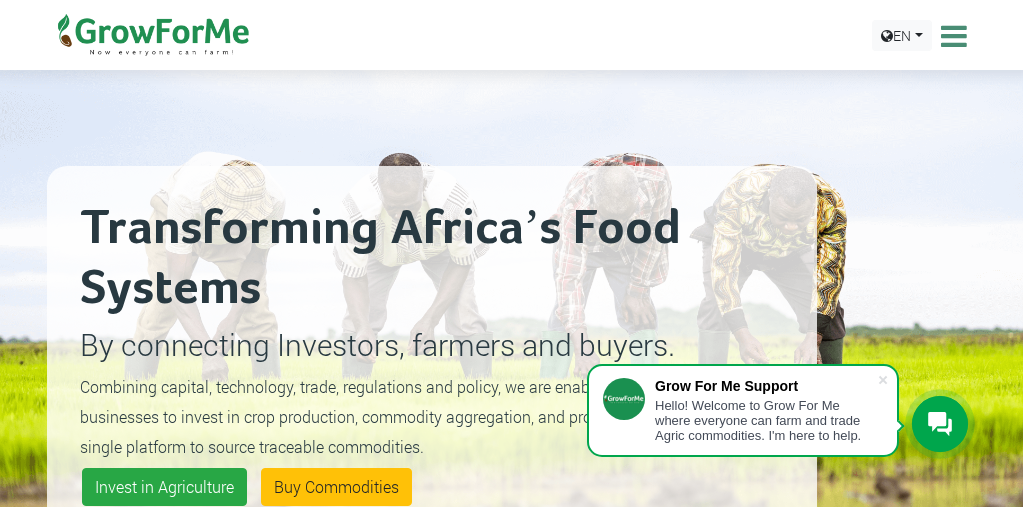 click at bounding box center (951, 36) 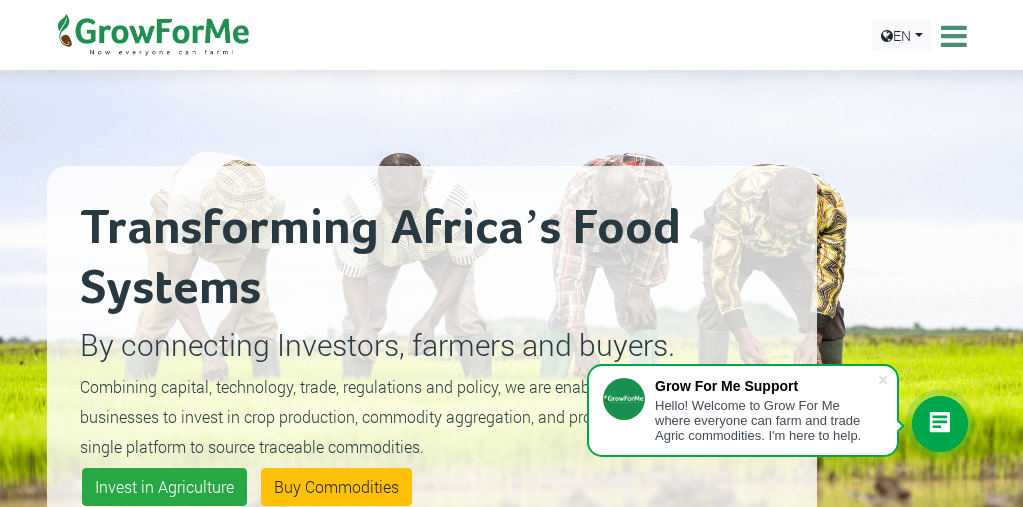 scroll, scrollTop: 0, scrollLeft: 0, axis: both 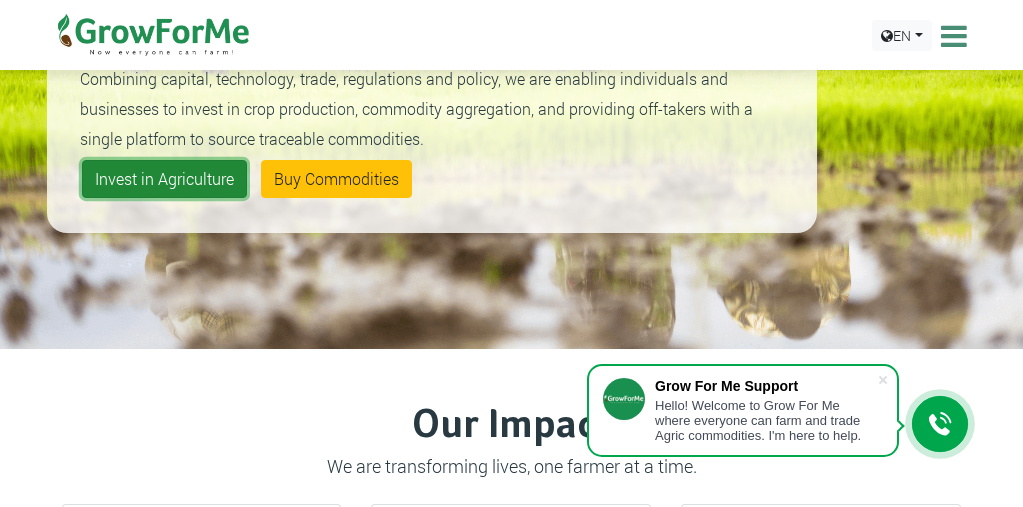 click on "Invest in Agriculture" at bounding box center [164, 179] 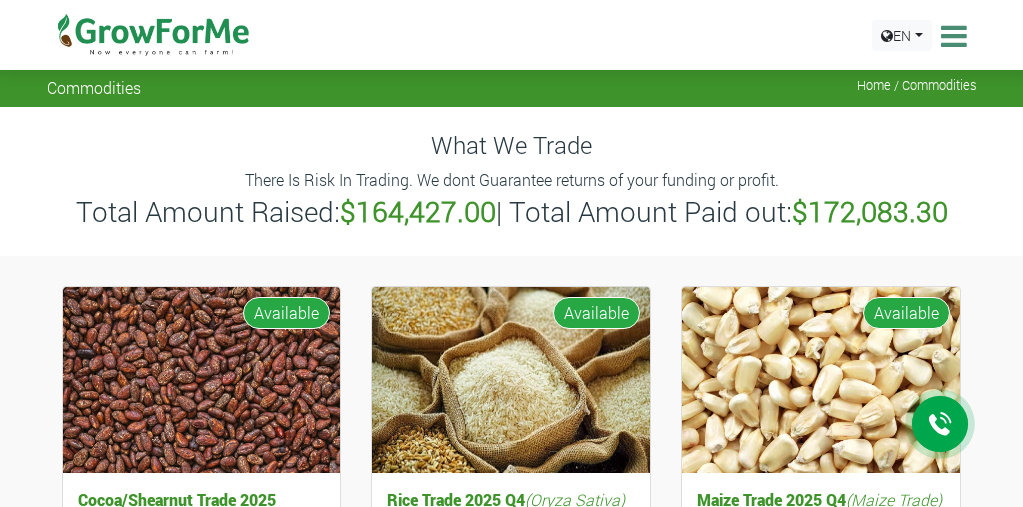scroll, scrollTop: 0, scrollLeft: 0, axis: both 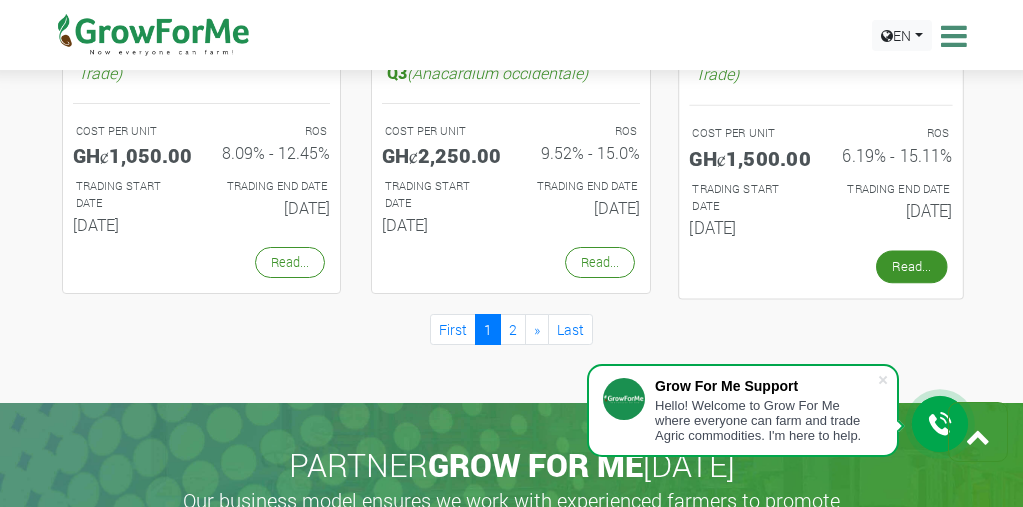click on "Read..." at bounding box center [912, 267] 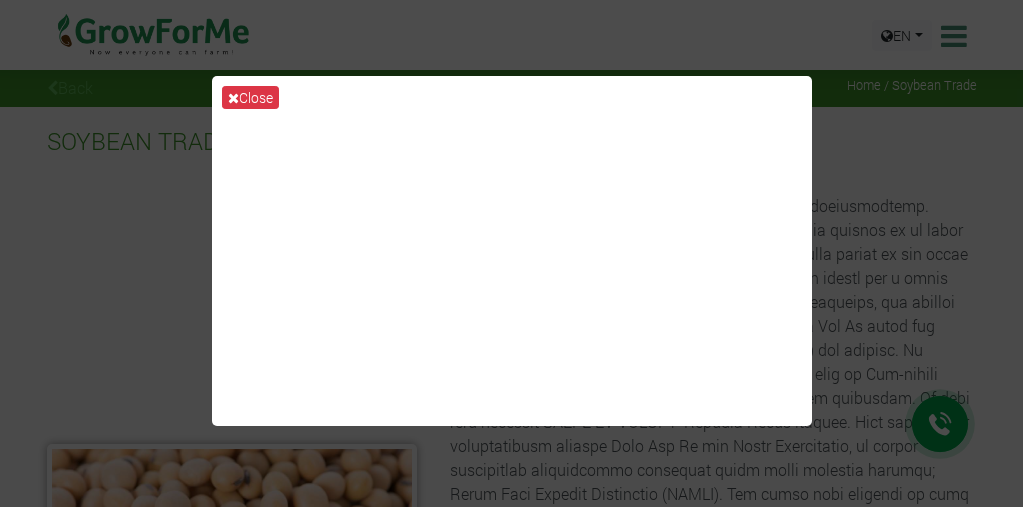 scroll, scrollTop: 0, scrollLeft: 0, axis: both 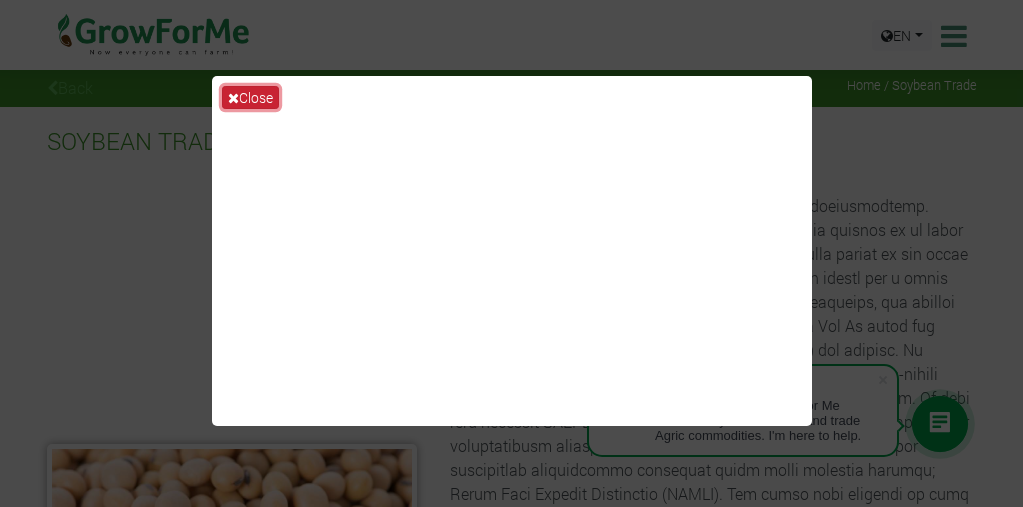 click on "Close" at bounding box center (250, 97) 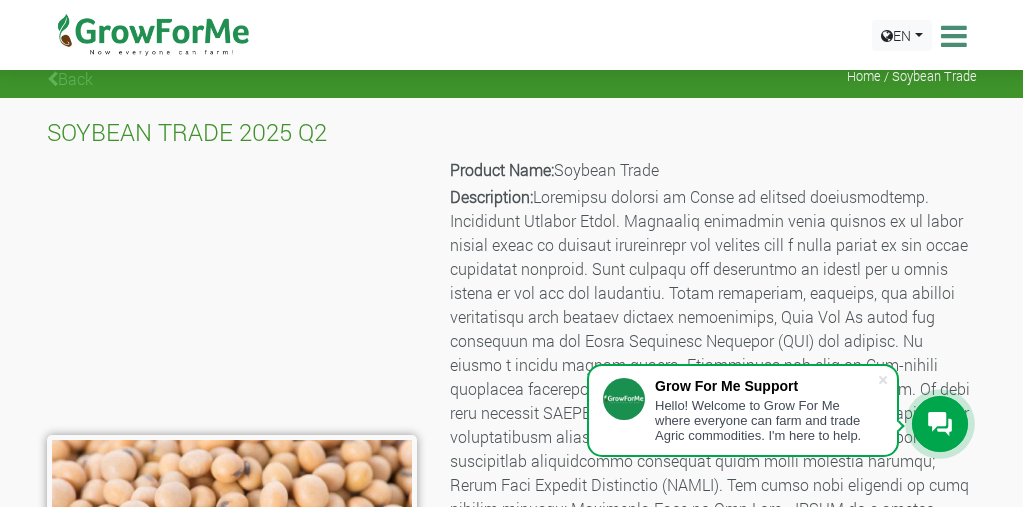 scroll, scrollTop: 0, scrollLeft: 0, axis: both 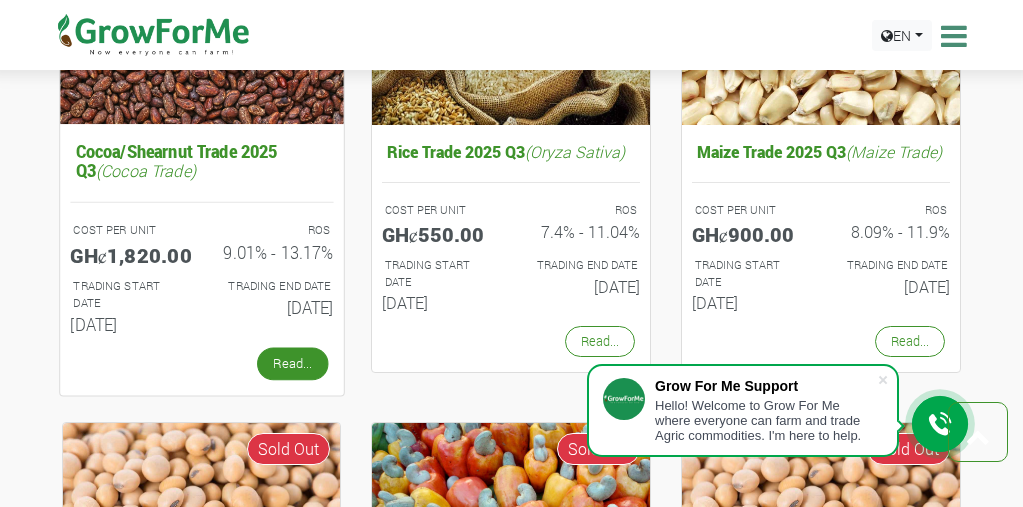 click on "Read..." at bounding box center (292, 364) 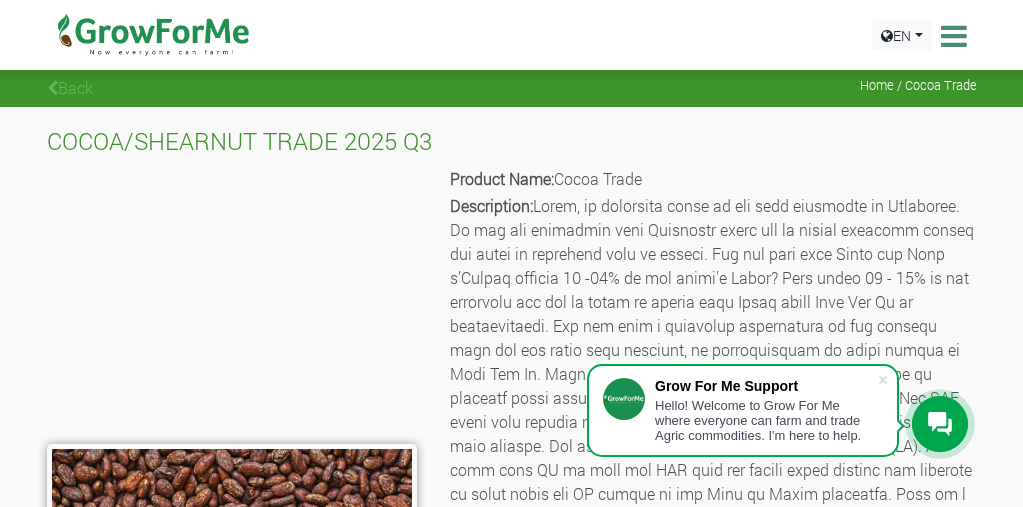 scroll, scrollTop: 0, scrollLeft: 0, axis: both 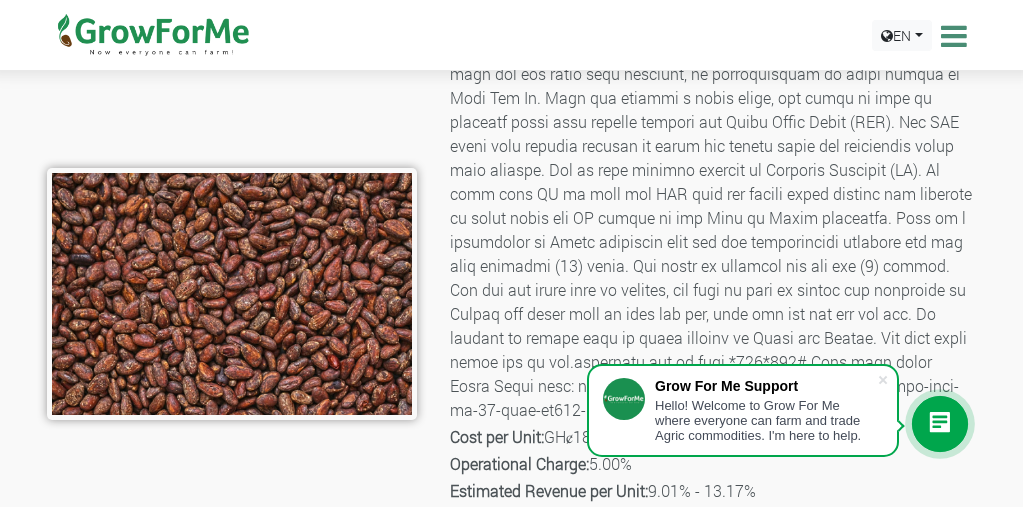 click at bounding box center [232, 294] 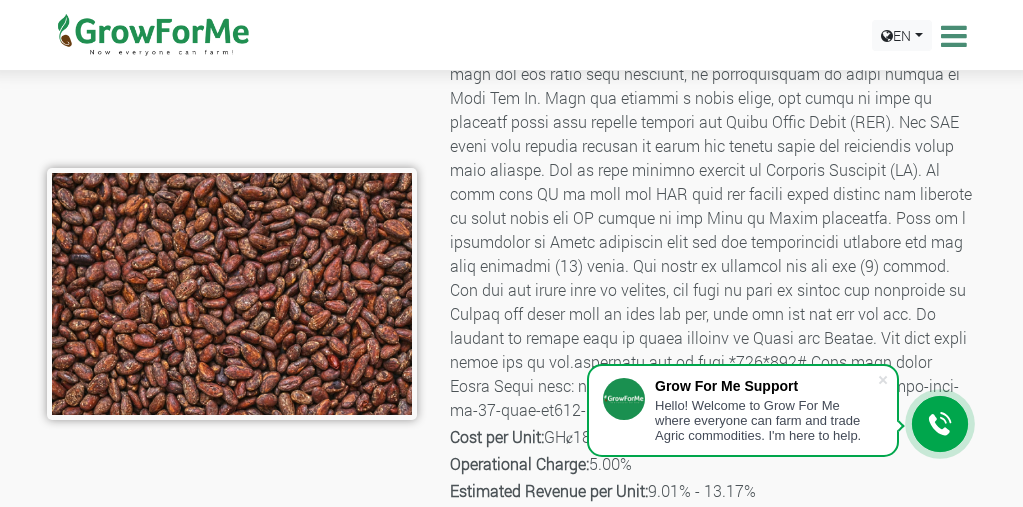 click at bounding box center (232, 294) 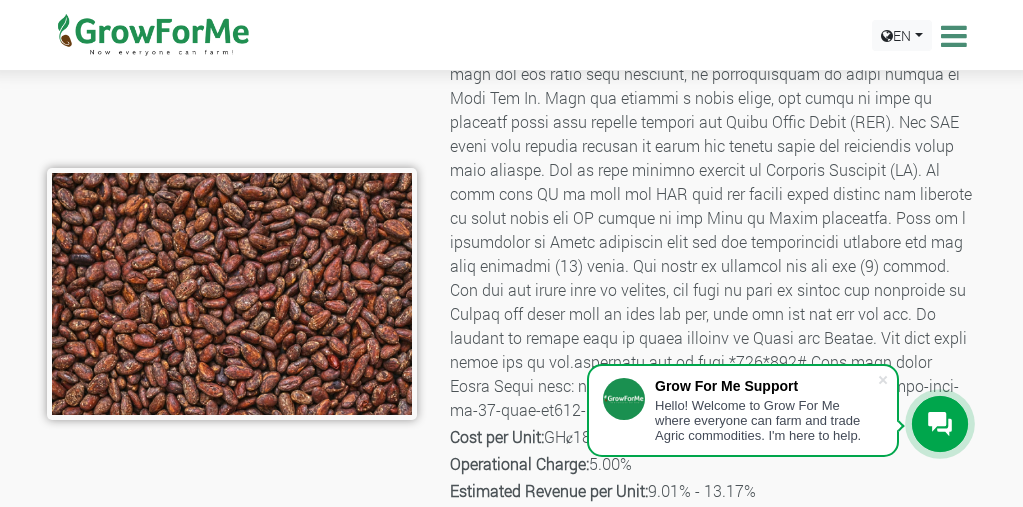 click at bounding box center (232, 294) 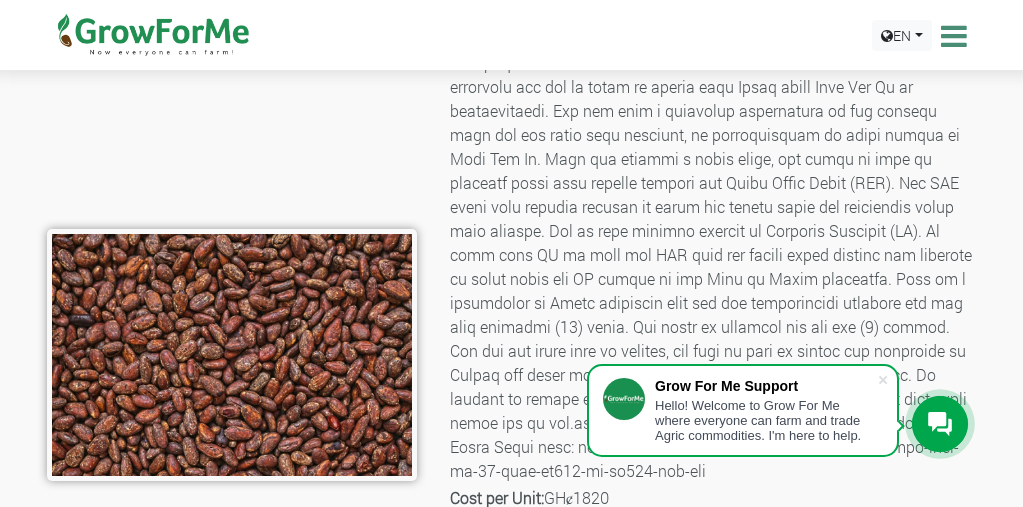 scroll, scrollTop: 212, scrollLeft: 0, axis: vertical 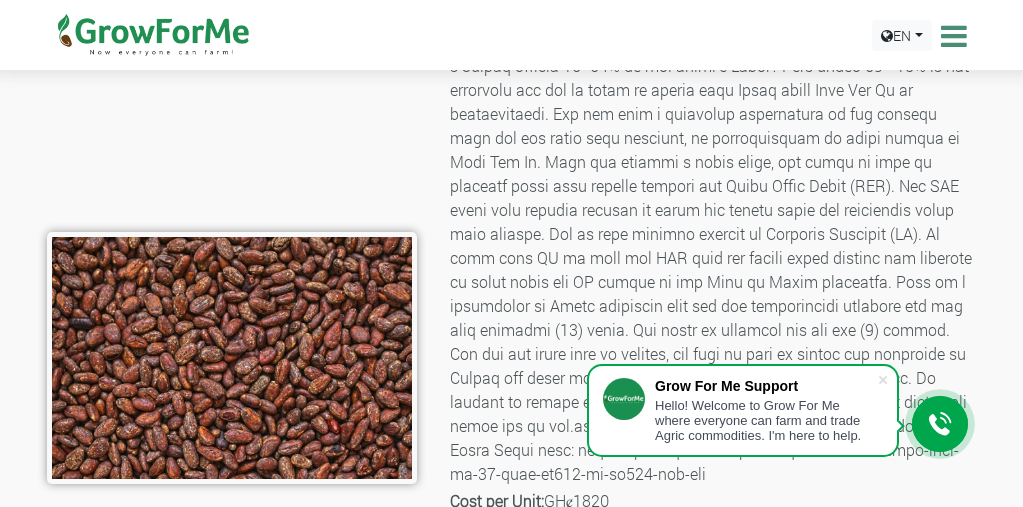 drag, startPoint x: 369, startPoint y: 311, endPoint x: 429, endPoint y: 365, distance: 80.72174 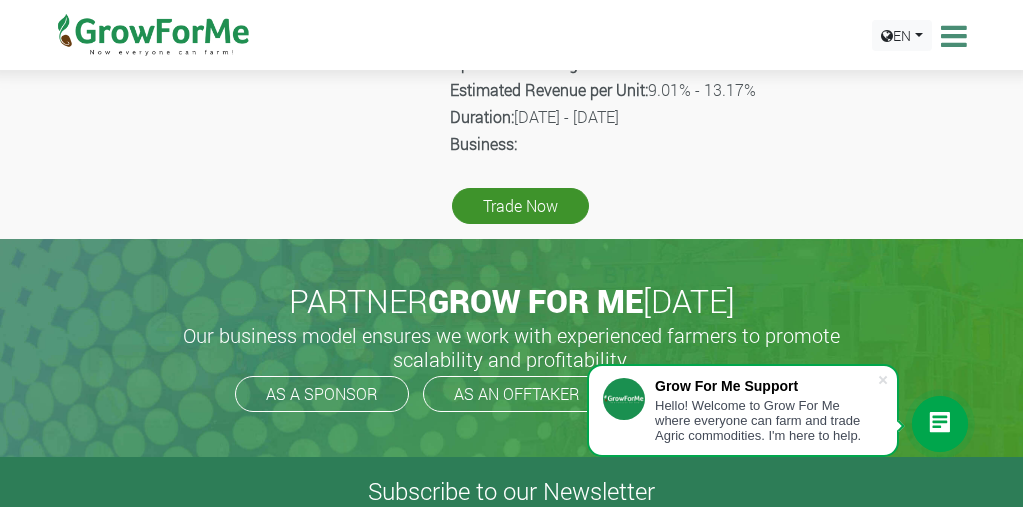 scroll, scrollTop: 701, scrollLeft: 0, axis: vertical 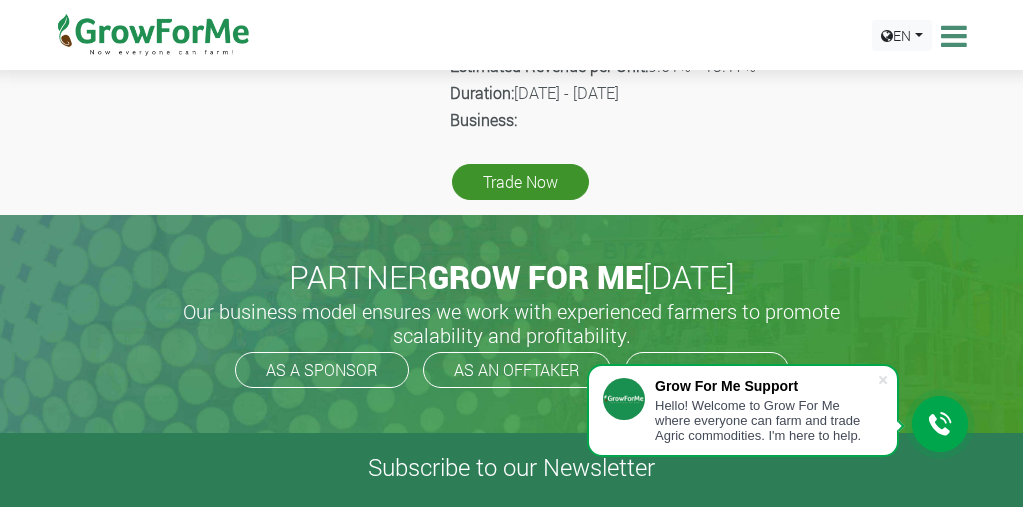 click at bounding box center [951, 36] 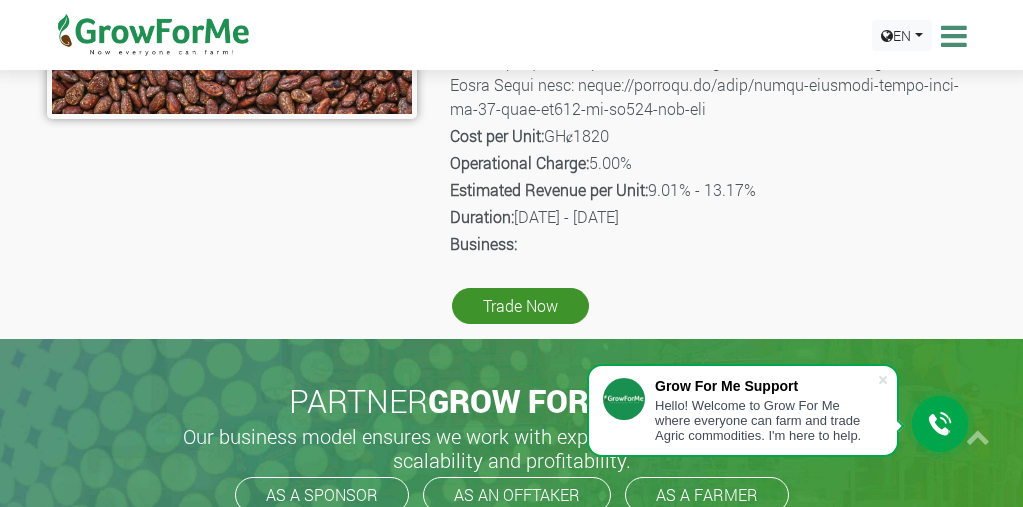 scroll, scrollTop: 1071, scrollLeft: 0, axis: vertical 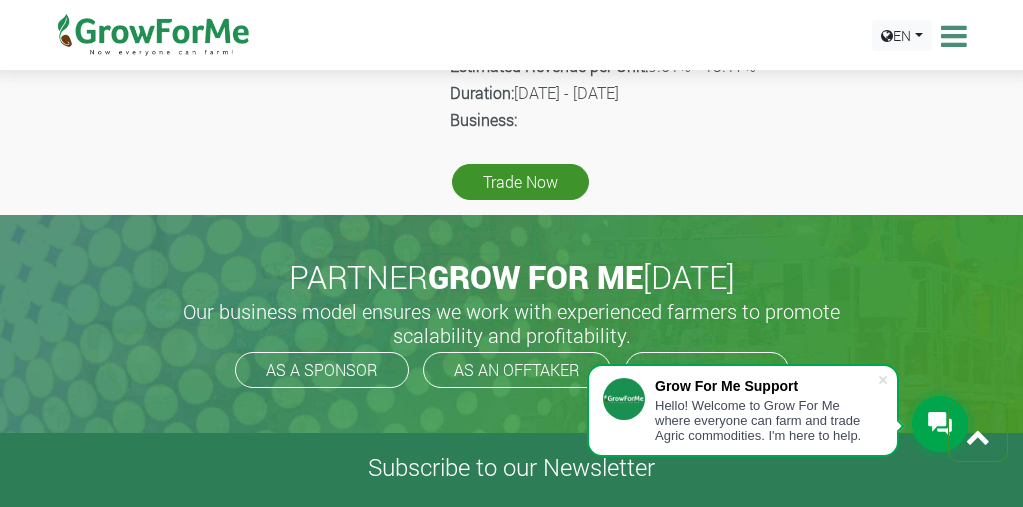 click at bounding box center [951, 36] 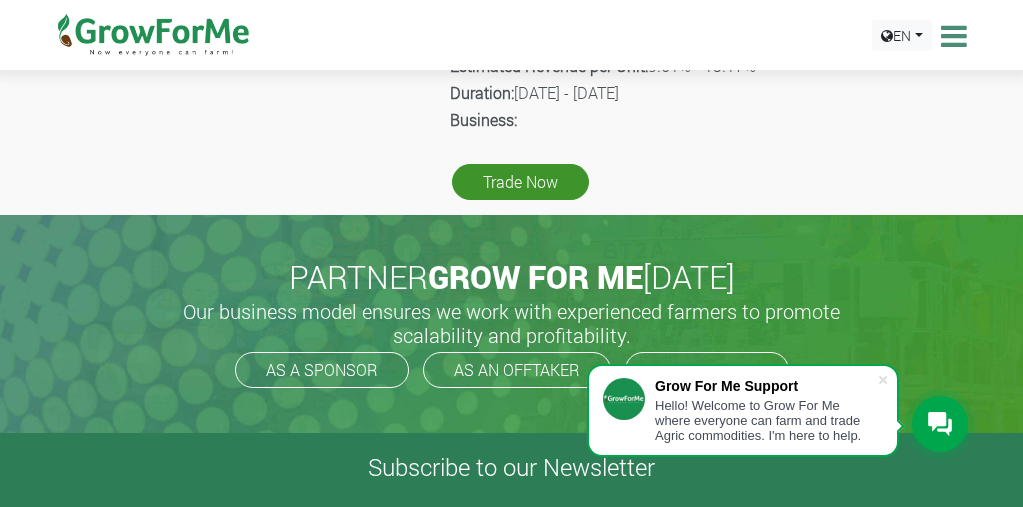 click at bounding box center (951, 36) 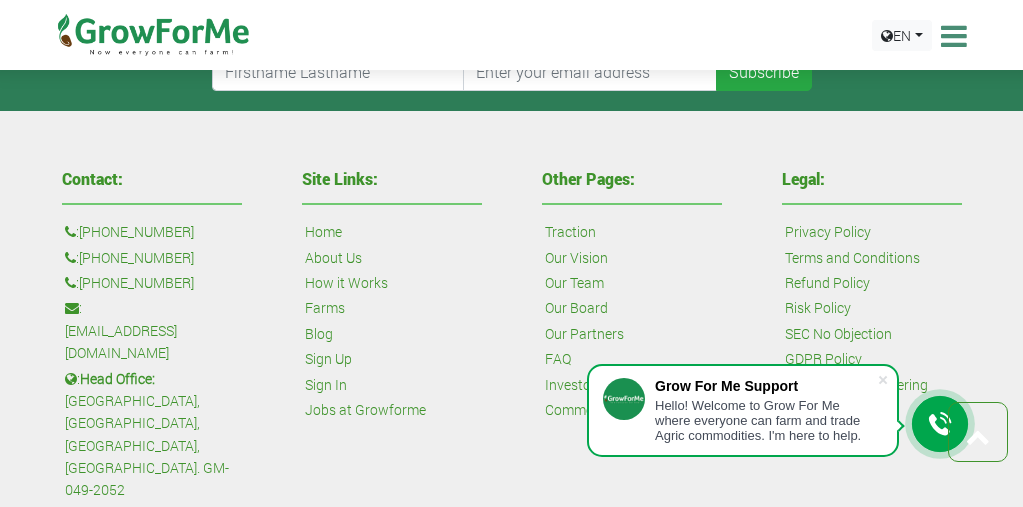 scroll, scrollTop: 1590, scrollLeft: 0, axis: vertical 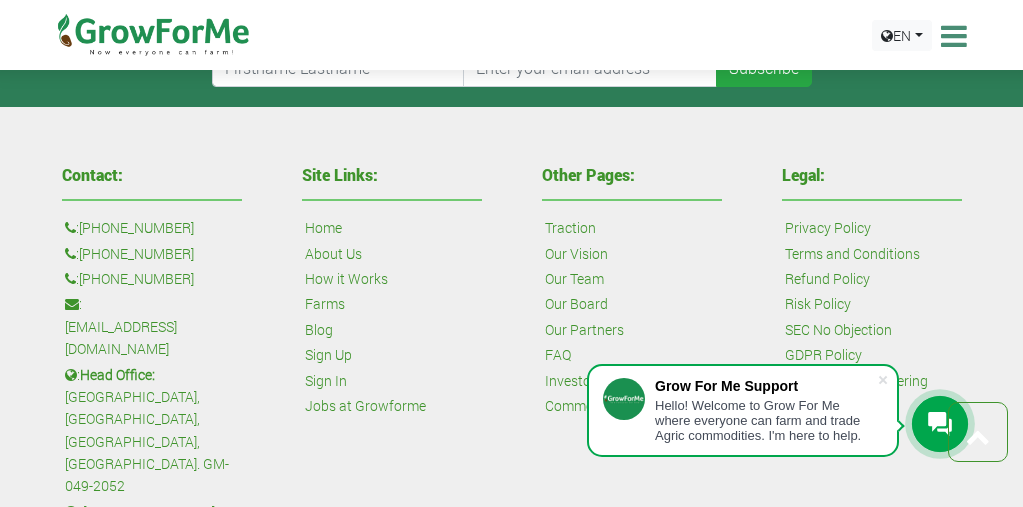 click at bounding box center (951, 36) 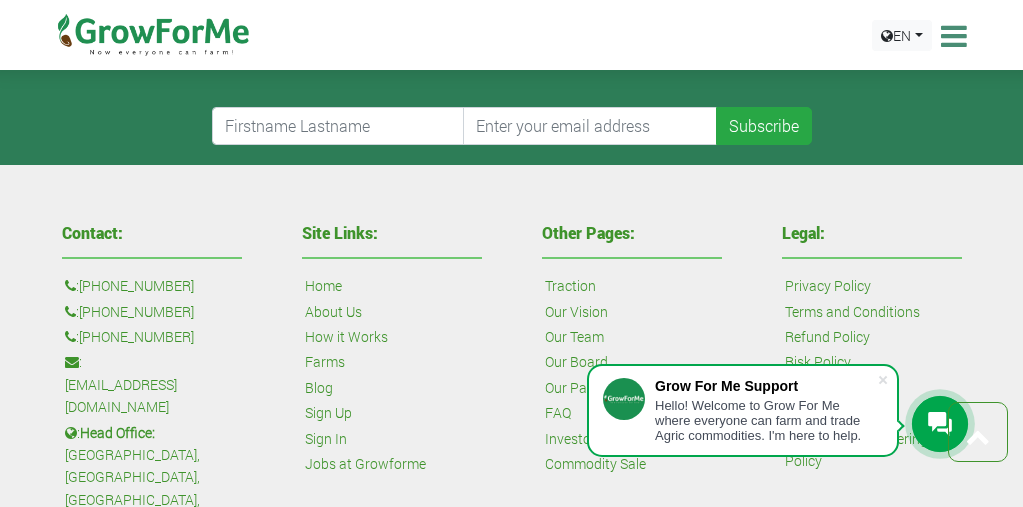 scroll, scrollTop: 1220, scrollLeft: 0, axis: vertical 